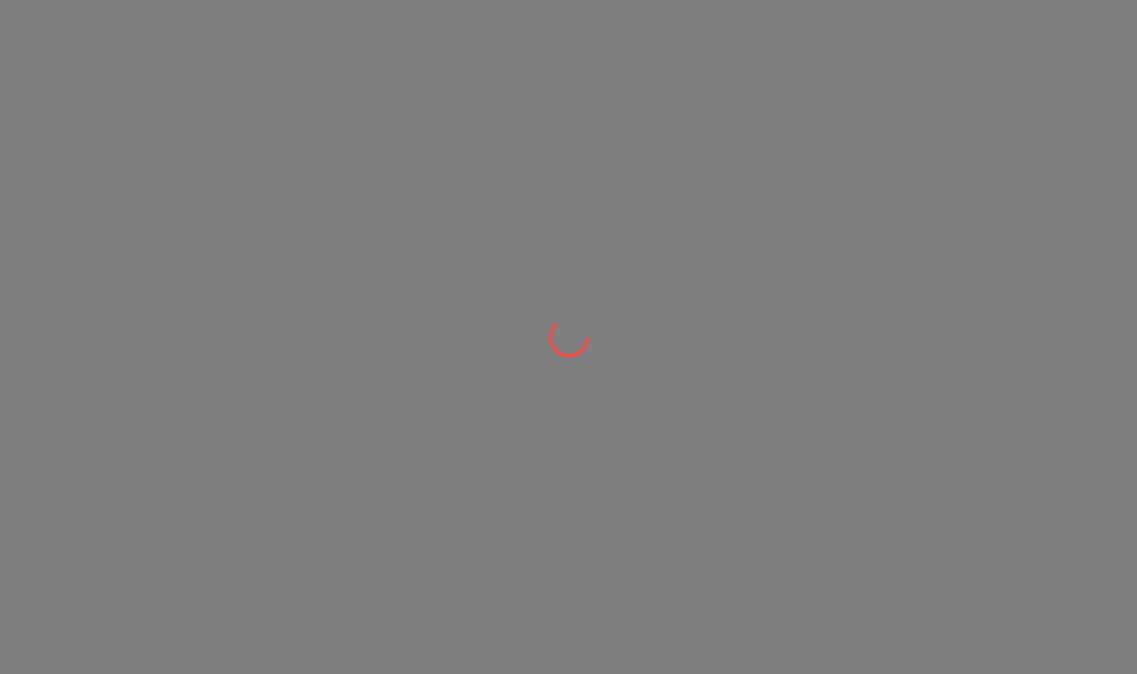 scroll, scrollTop: 0, scrollLeft: 0, axis: both 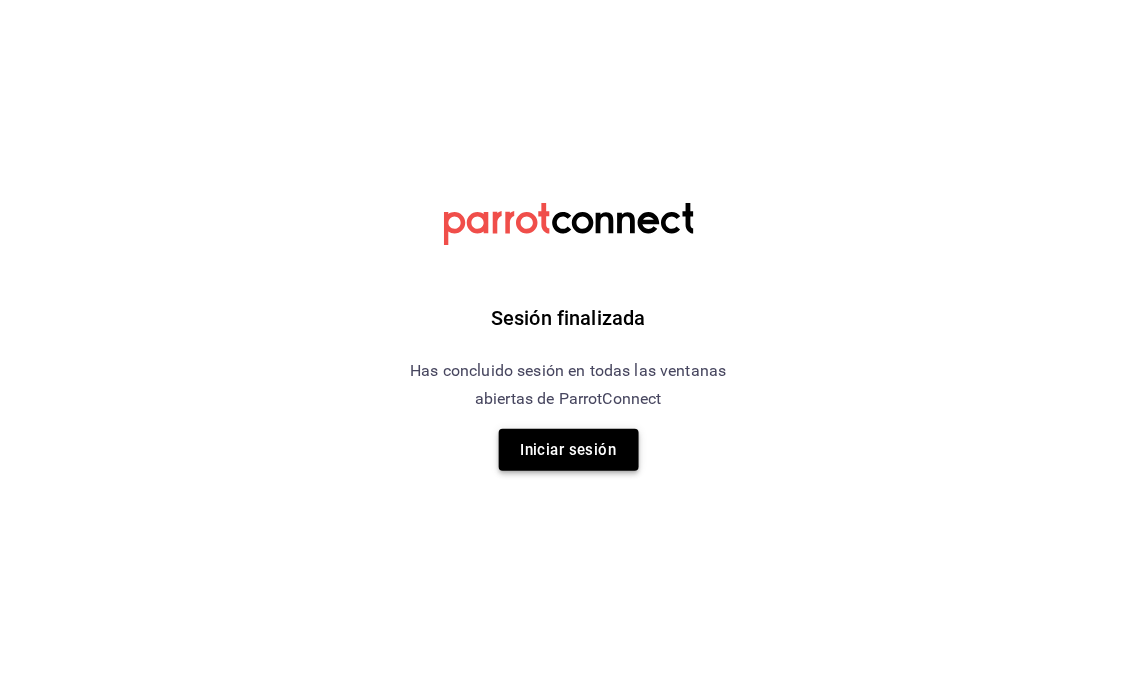 click on "Iniciar sesión" at bounding box center (569, 450) 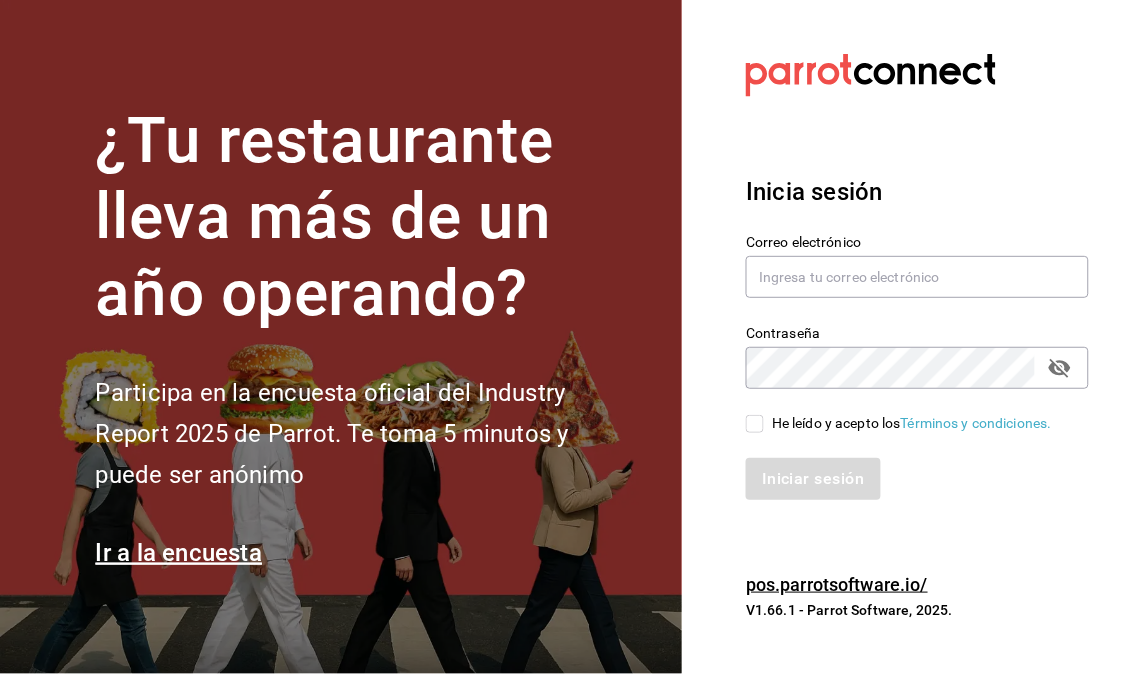 click on "Participa en la encuesta oficial del Industry Report 2025 de Parrot. Te toma 5 minutos y puede ser anónimo" at bounding box center [366, 434] 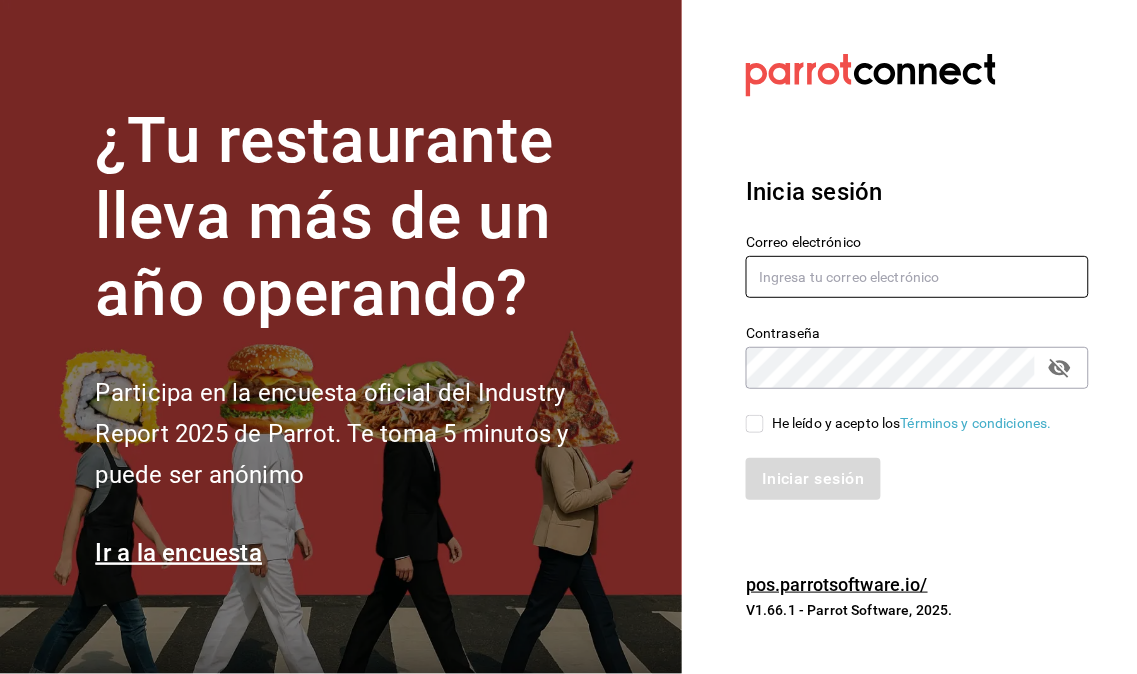 type on "administracion@restaurantelatino.com" 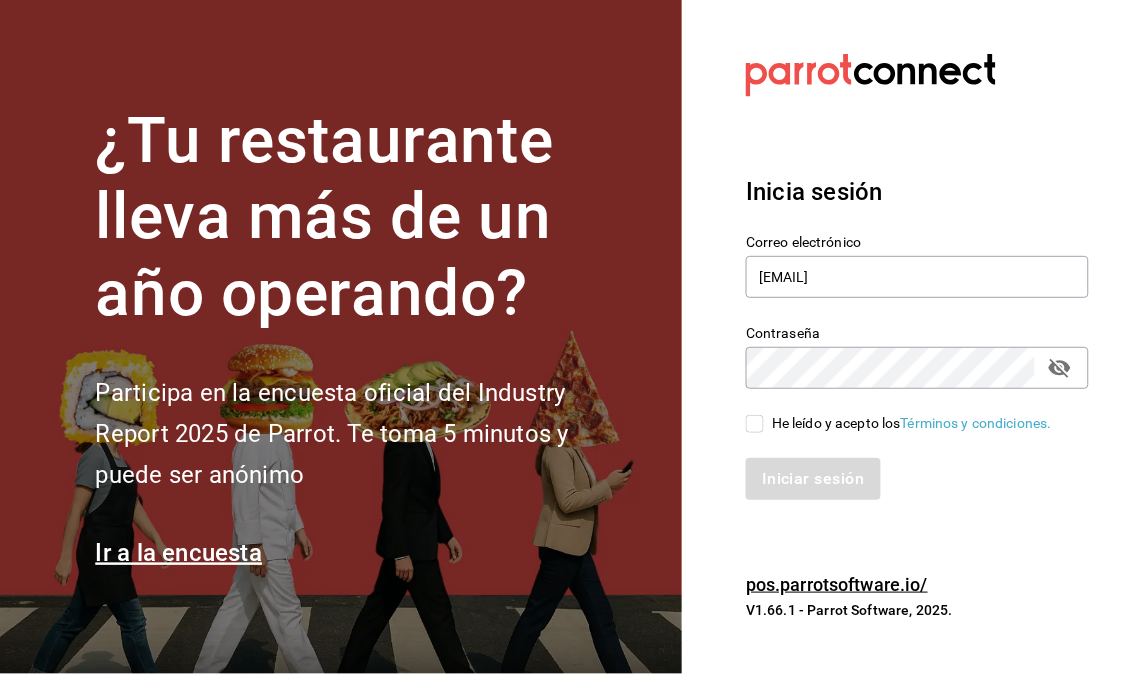 drag, startPoint x: 767, startPoint y: 421, endPoint x: 746, endPoint y: 417, distance: 21.377558 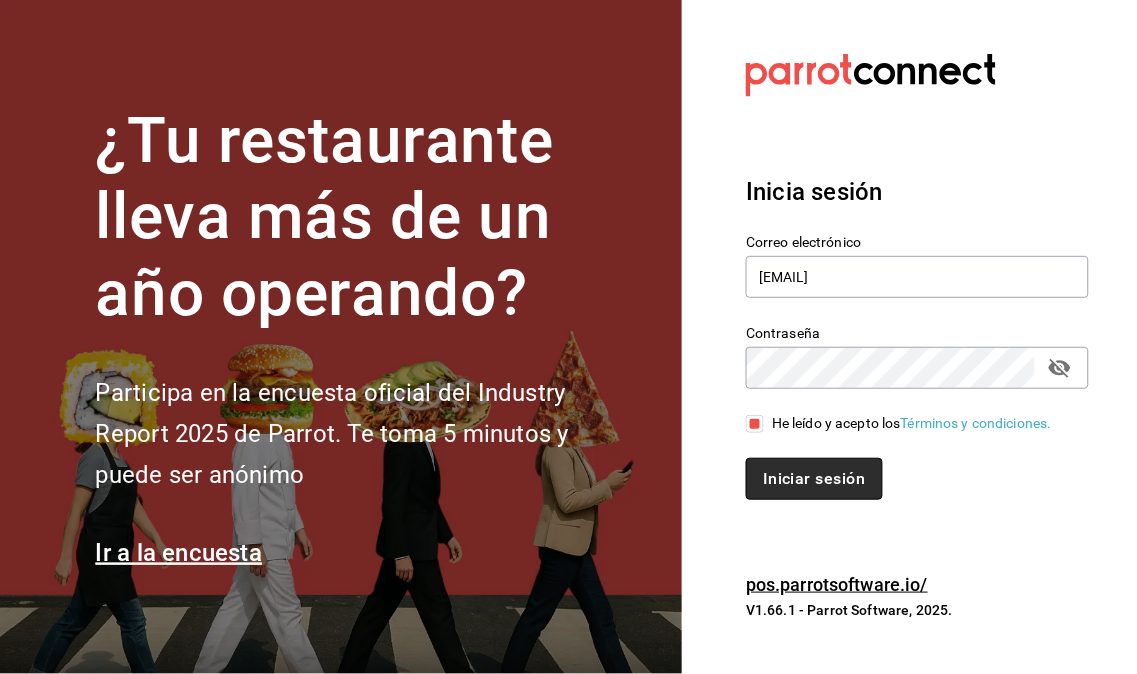 click on "Iniciar sesión" at bounding box center (814, 479) 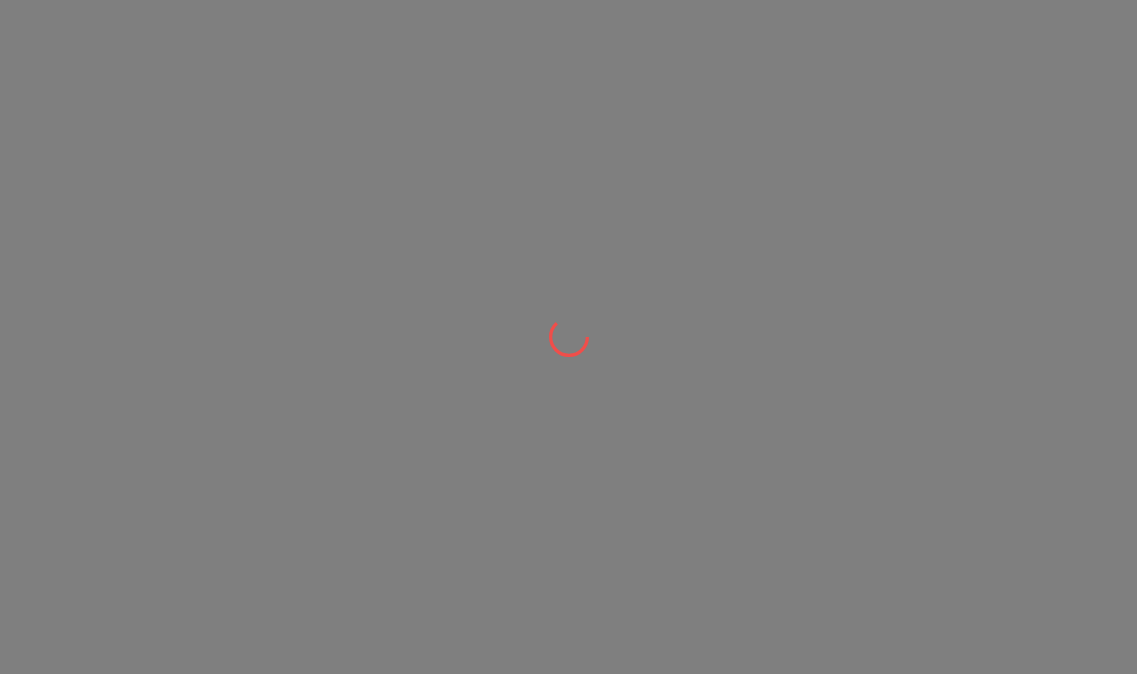 scroll, scrollTop: 0, scrollLeft: 0, axis: both 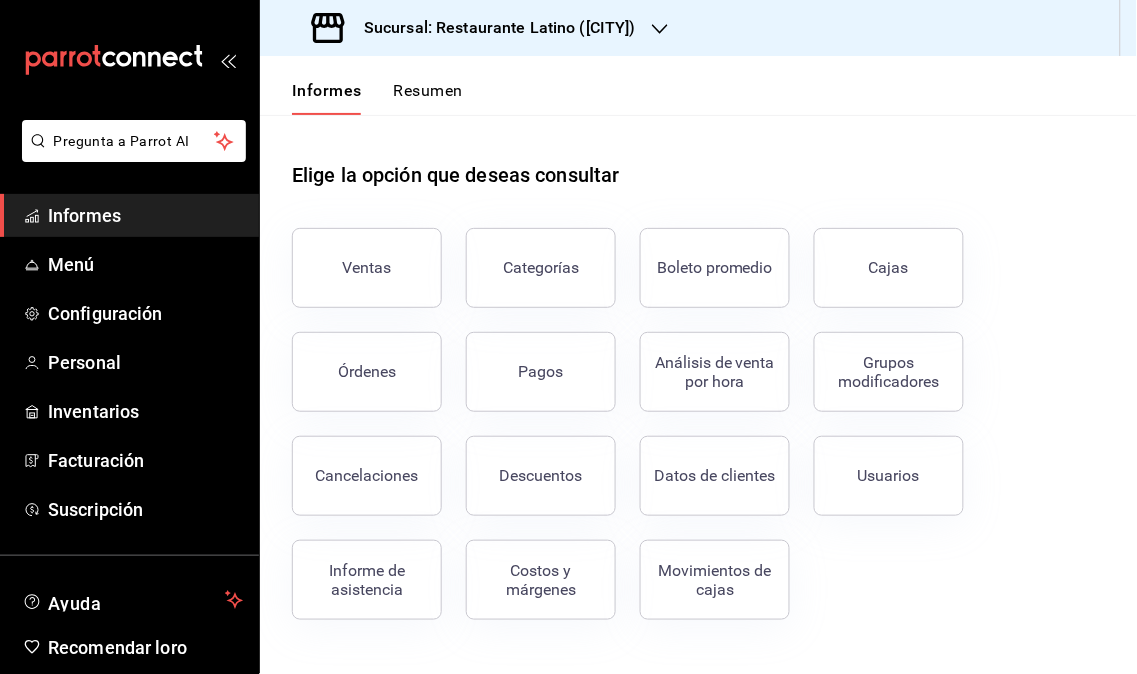 click on "Ventas" at bounding box center (367, 268) 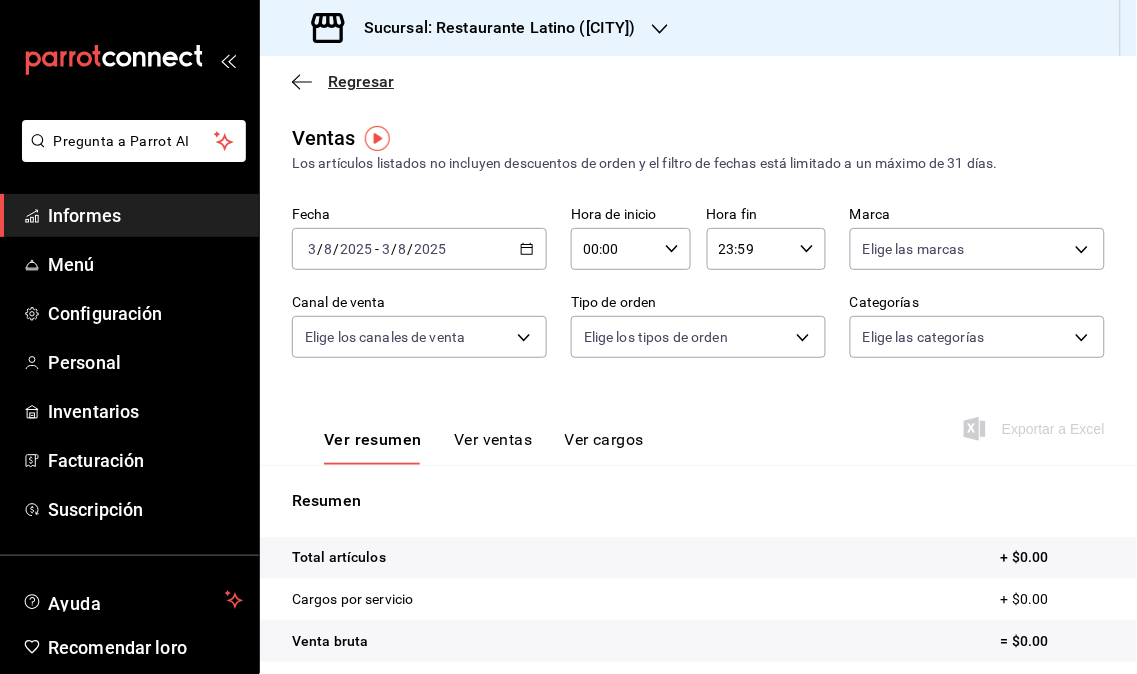 click on "Regresar" at bounding box center [361, 81] 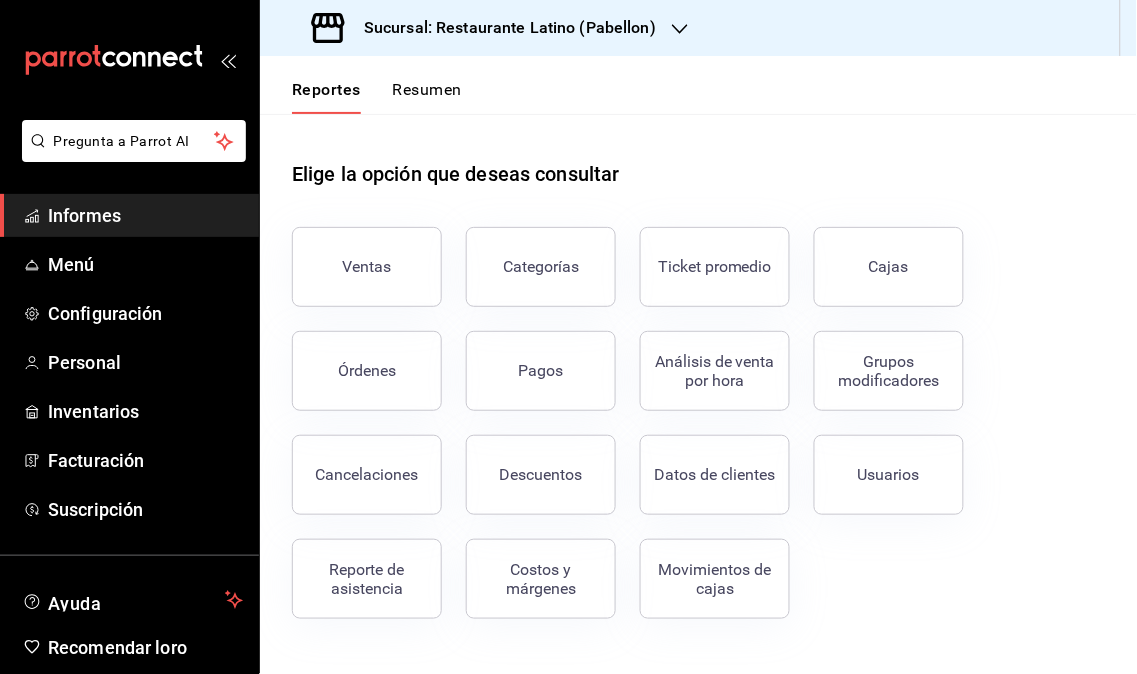 click on "Reportes" at bounding box center [326, 97] 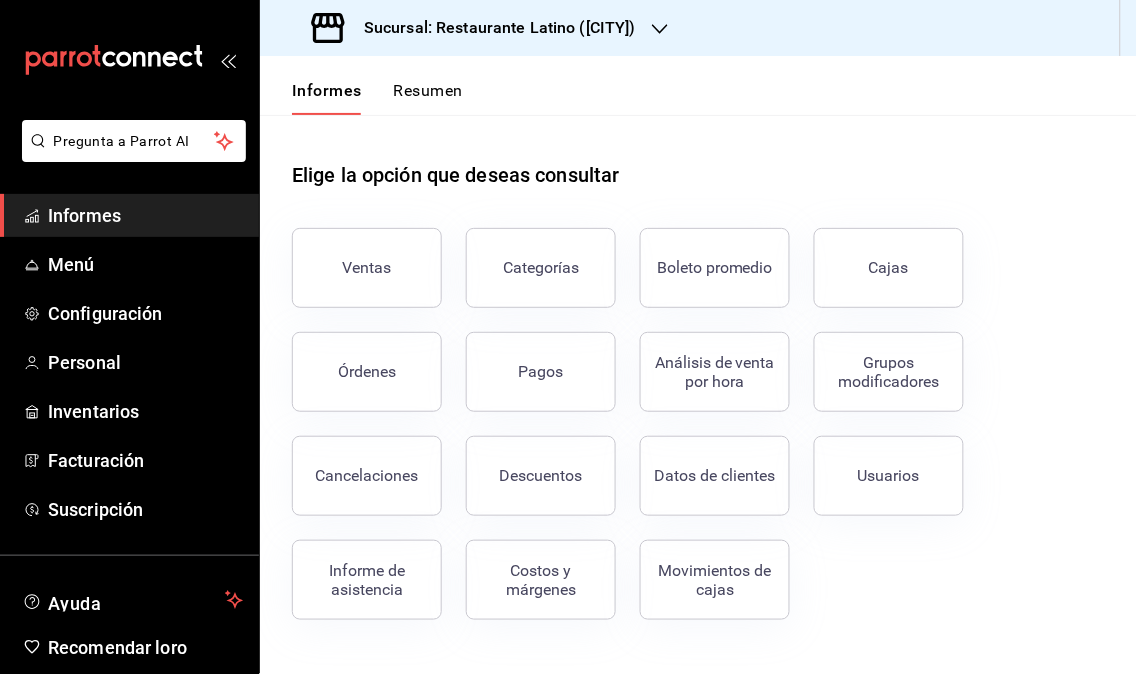 click on "Informes Resumen" at bounding box center (361, 85) 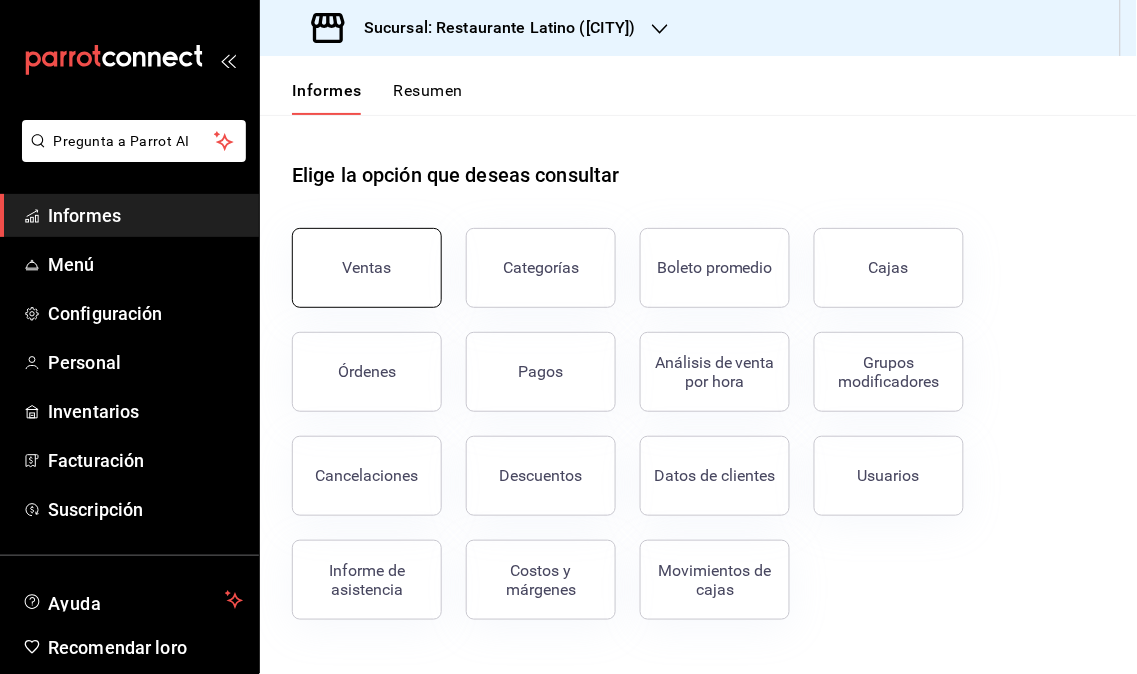 click on "Ventas" at bounding box center [367, 267] 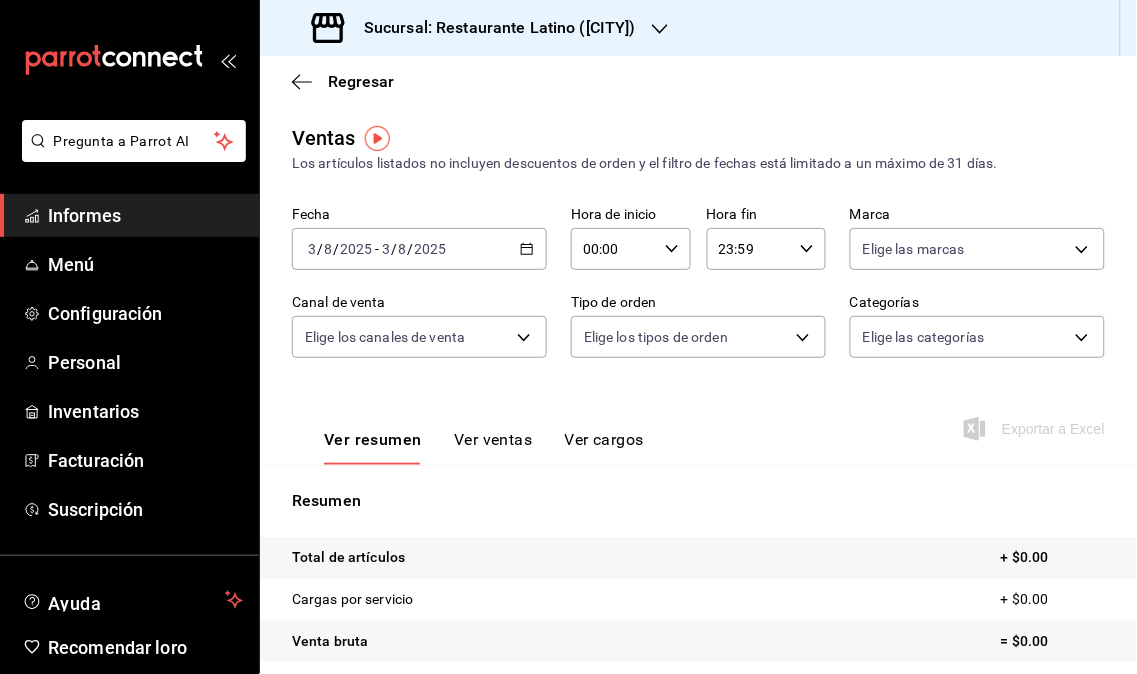 click on "Sucursal: Restaurante Latino (Pabellón)" at bounding box center [500, 27] 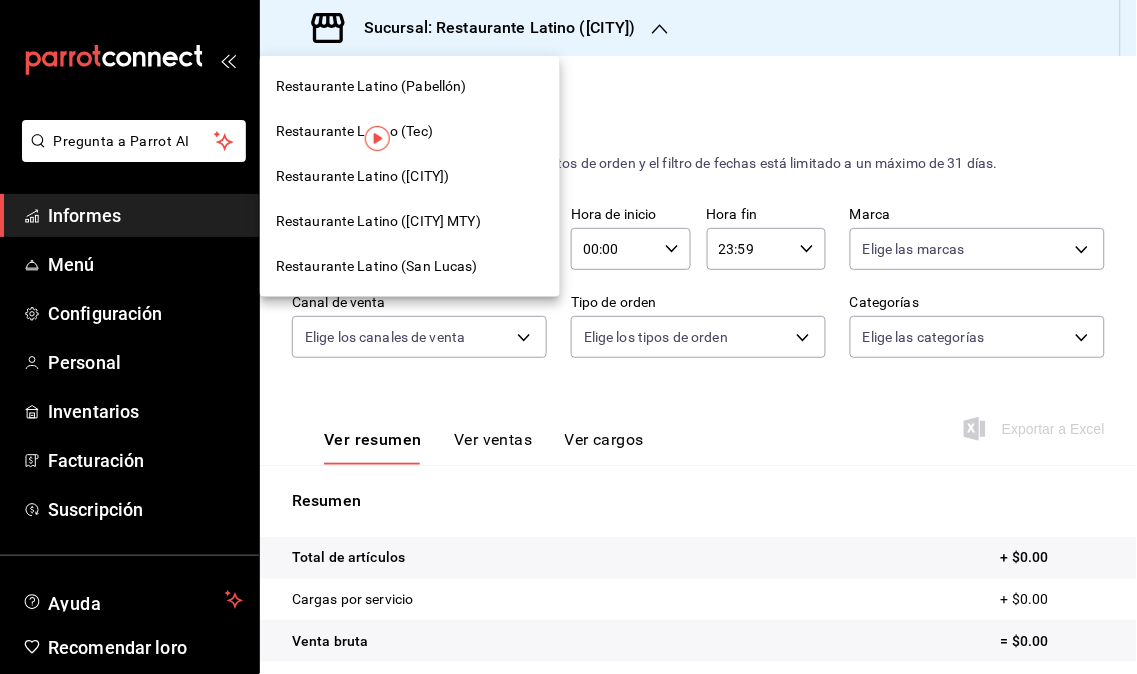 click on "Restaurante Latino (Revolución)" at bounding box center [363, 176] 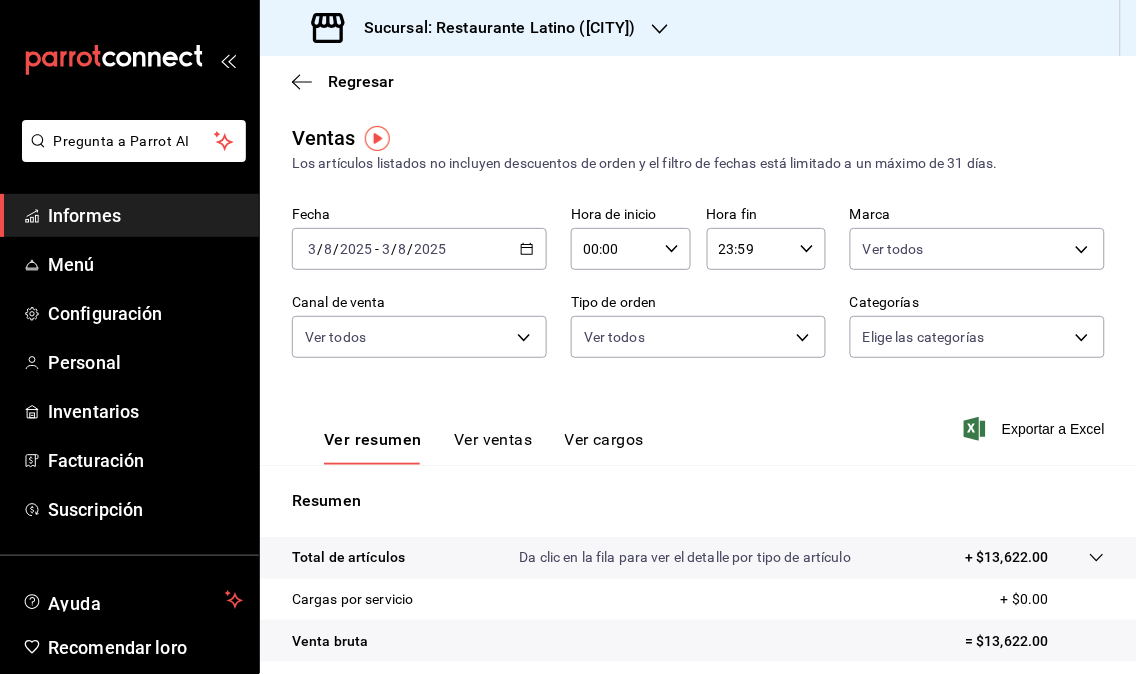 click on "Sucursal: Restaurante Latino (Revolución)" at bounding box center [476, 28] 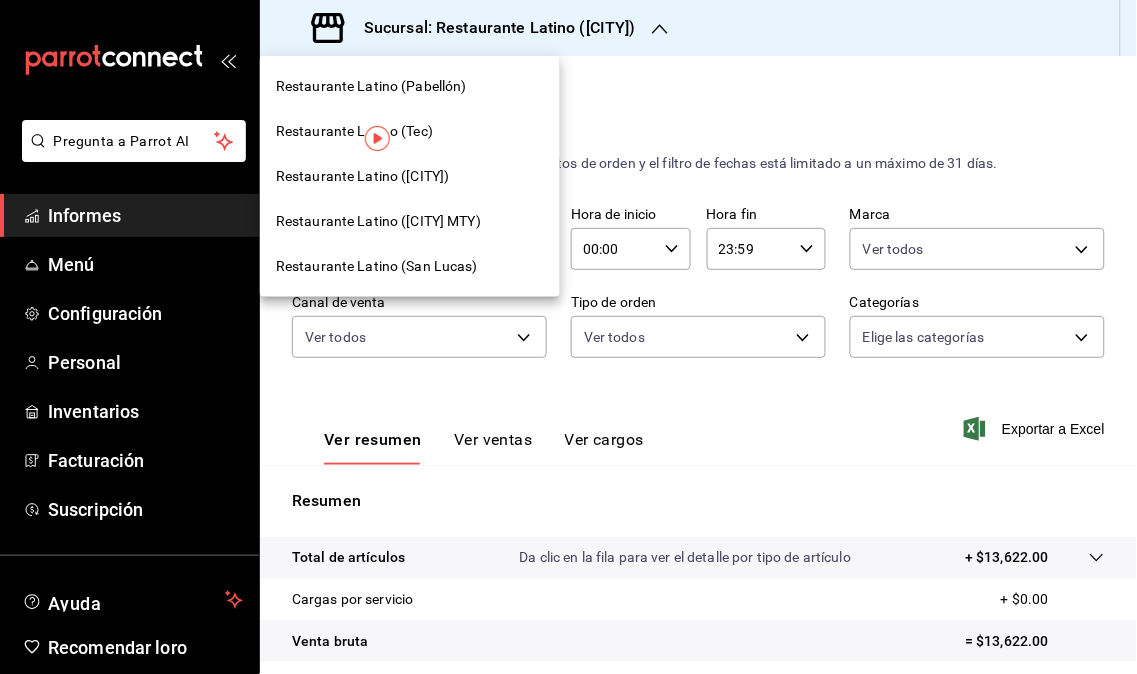 click on "Restaurante Latino (San Jerónimo MTY)" at bounding box center (378, 221) 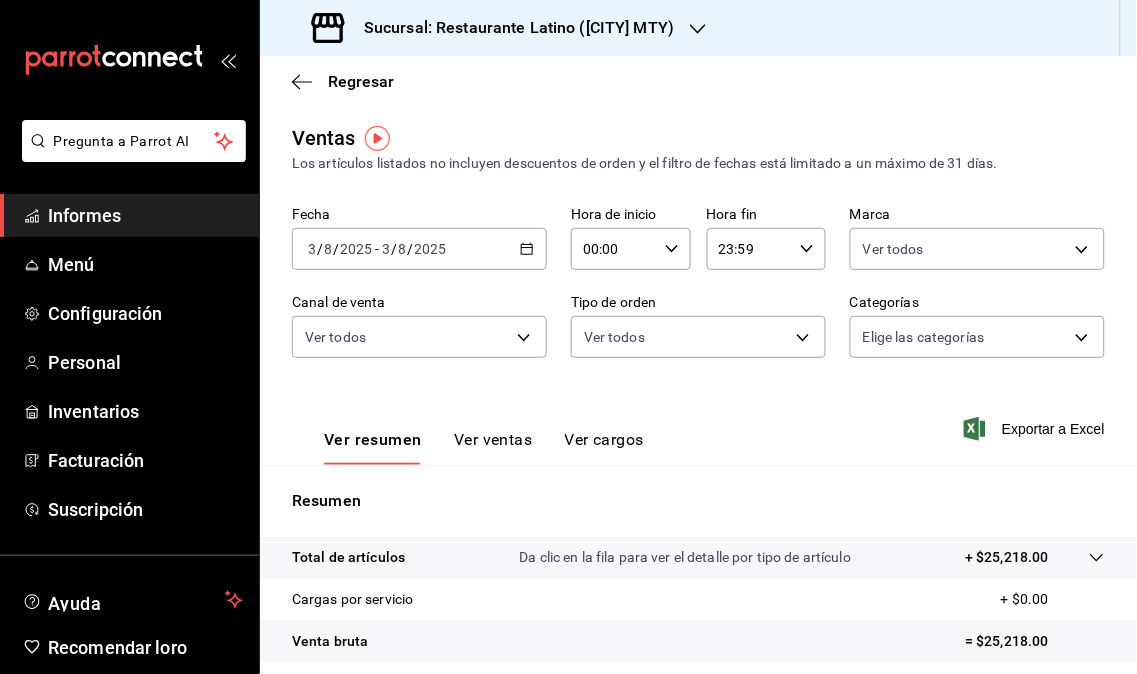 click at bounding box center (698, 28) 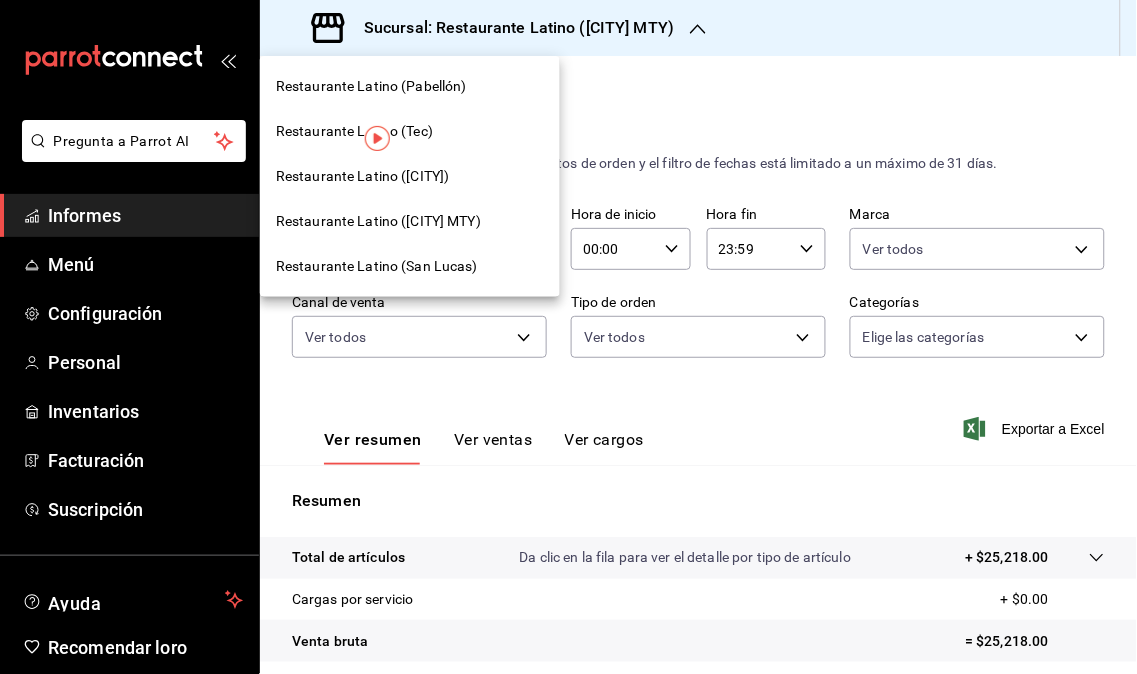 click on "Restaurante Latino (Revolución)" at bounding box center (410, 176) 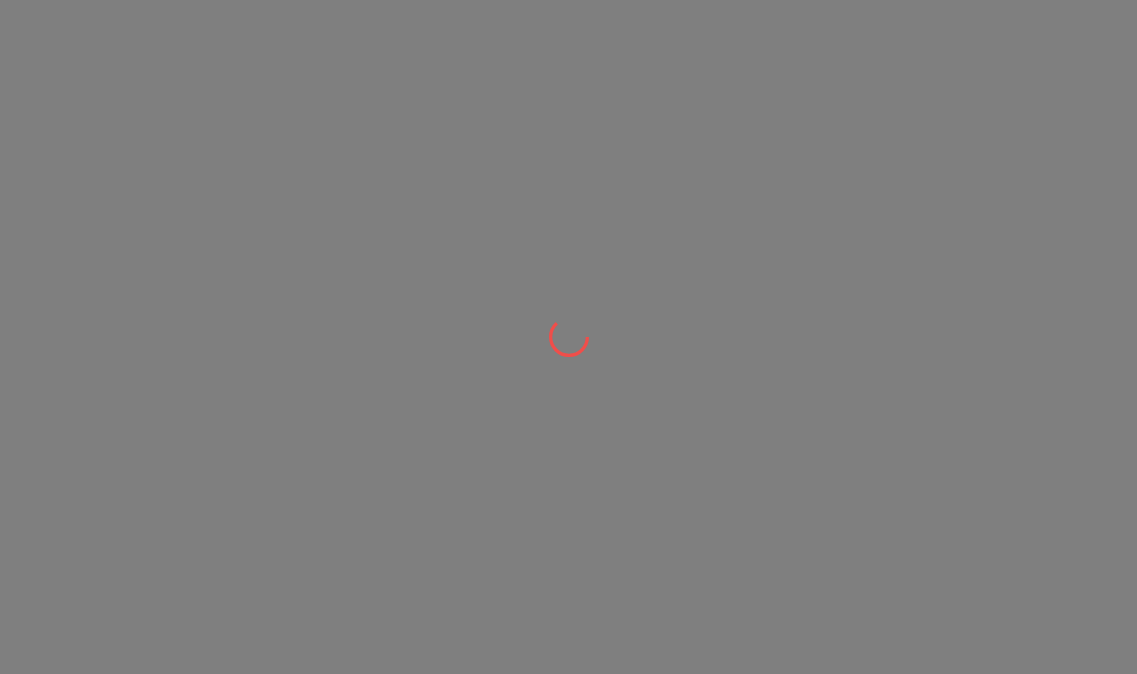 scroll, scrollTop: 0, scrollLeft: 0, axis: both 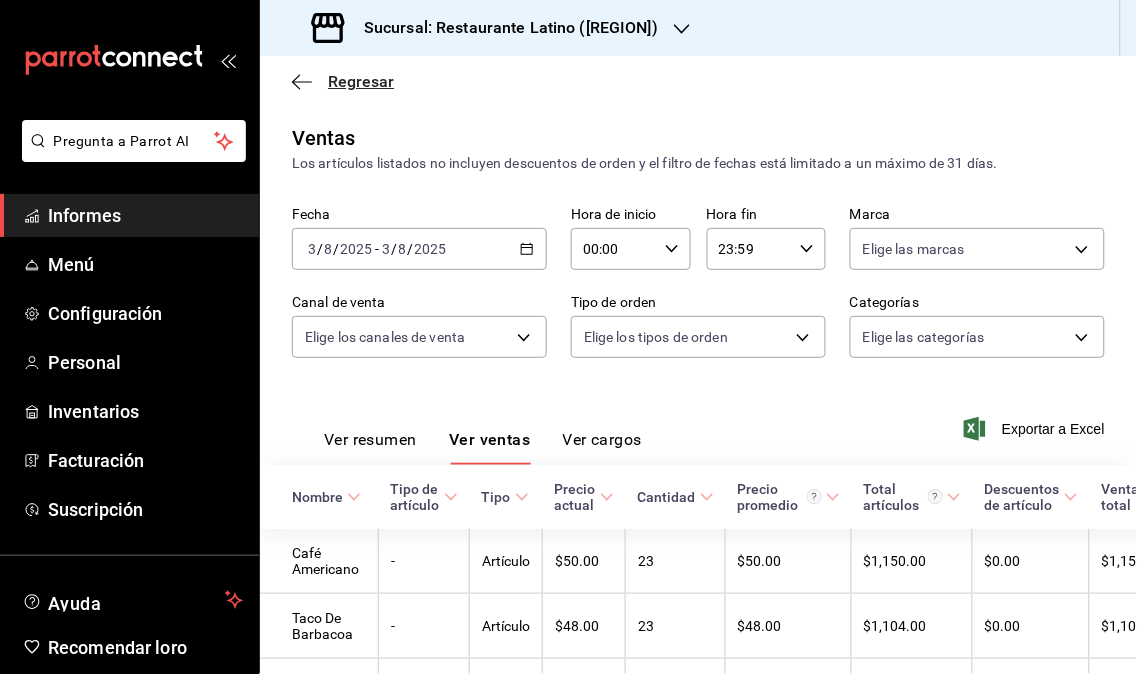 click on "Regresar" at bounding box center (361, 81) 